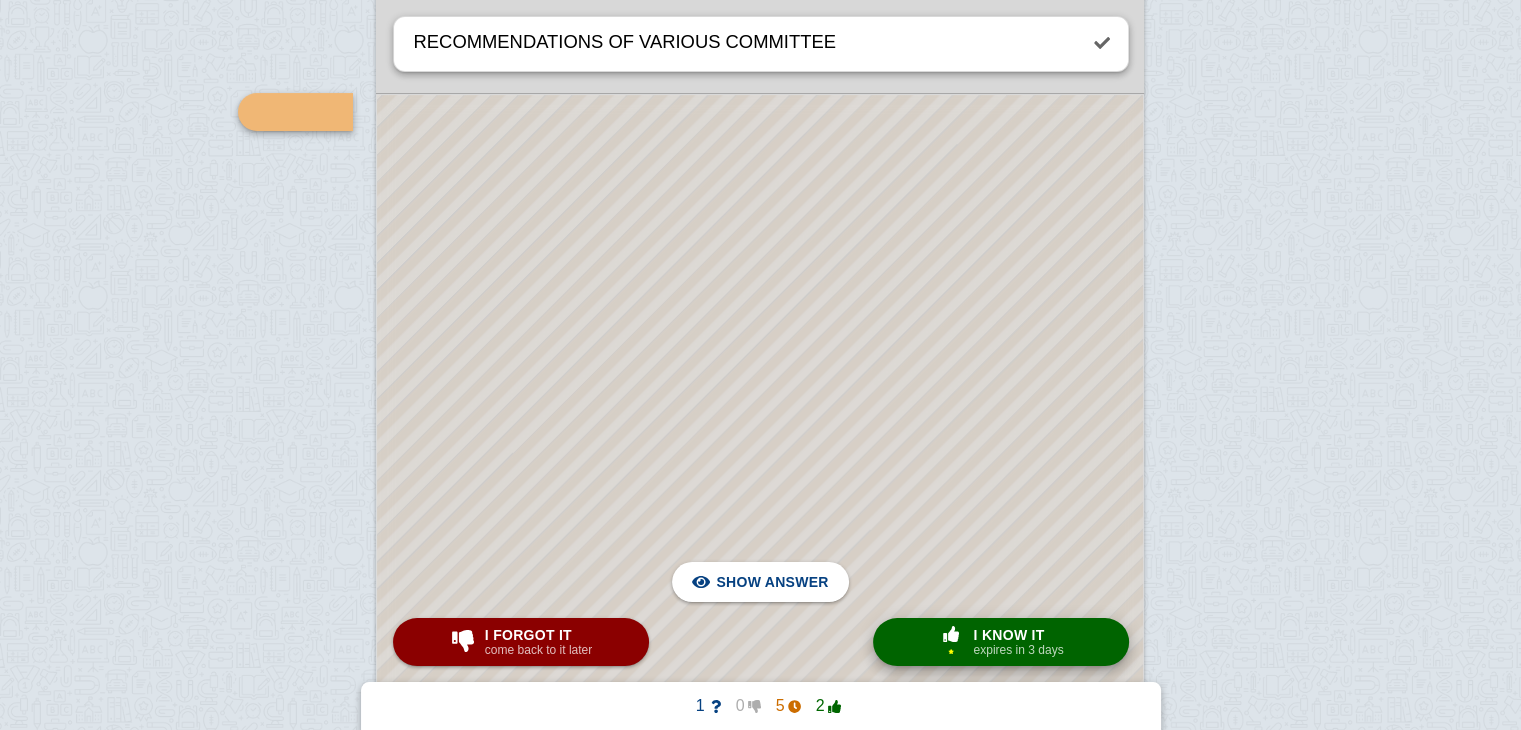click at bounding box center (951, 635) 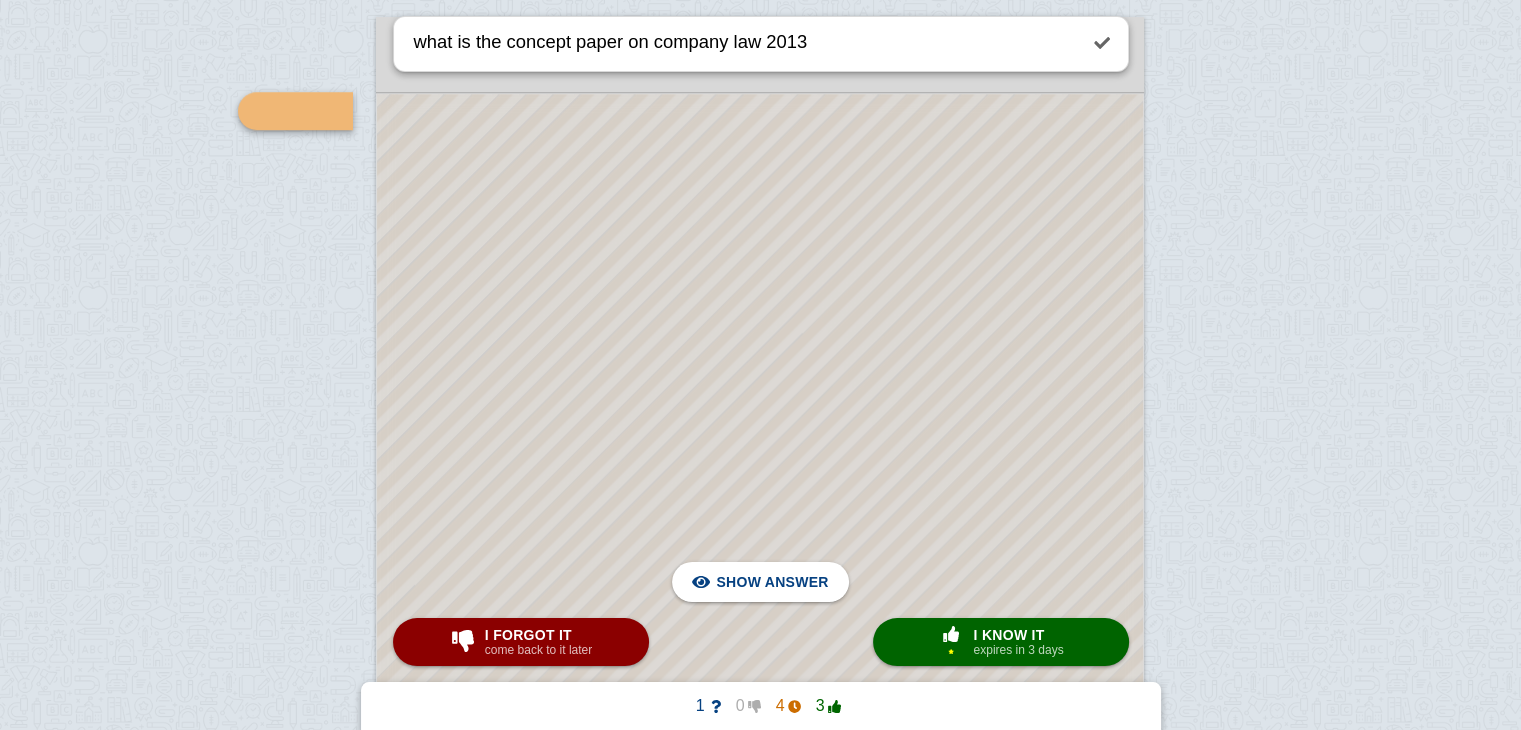 scroll, scrollTop: 47001, scrollLeft: 0, axis: vertical 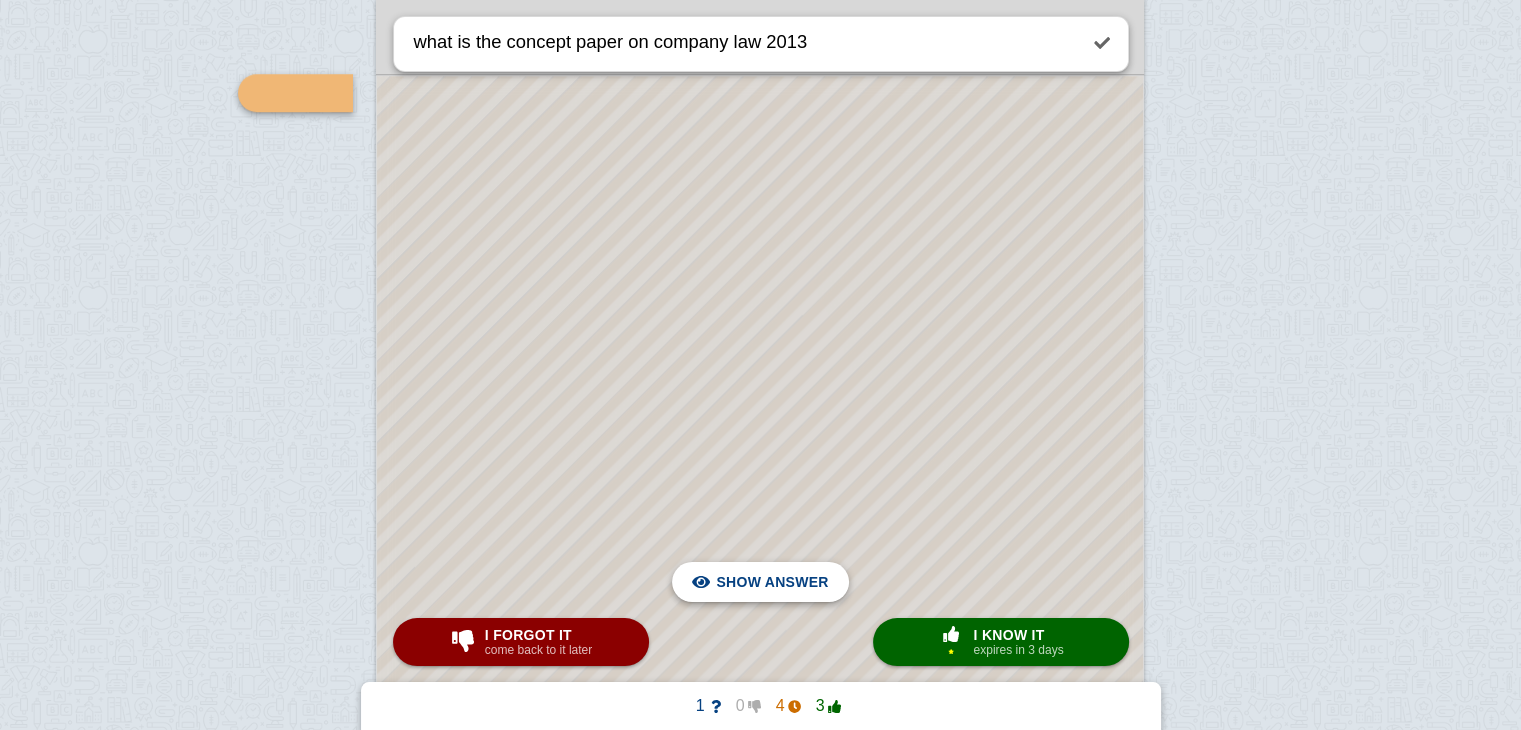 click on "Hide answer" at bounding box center (776, 582) 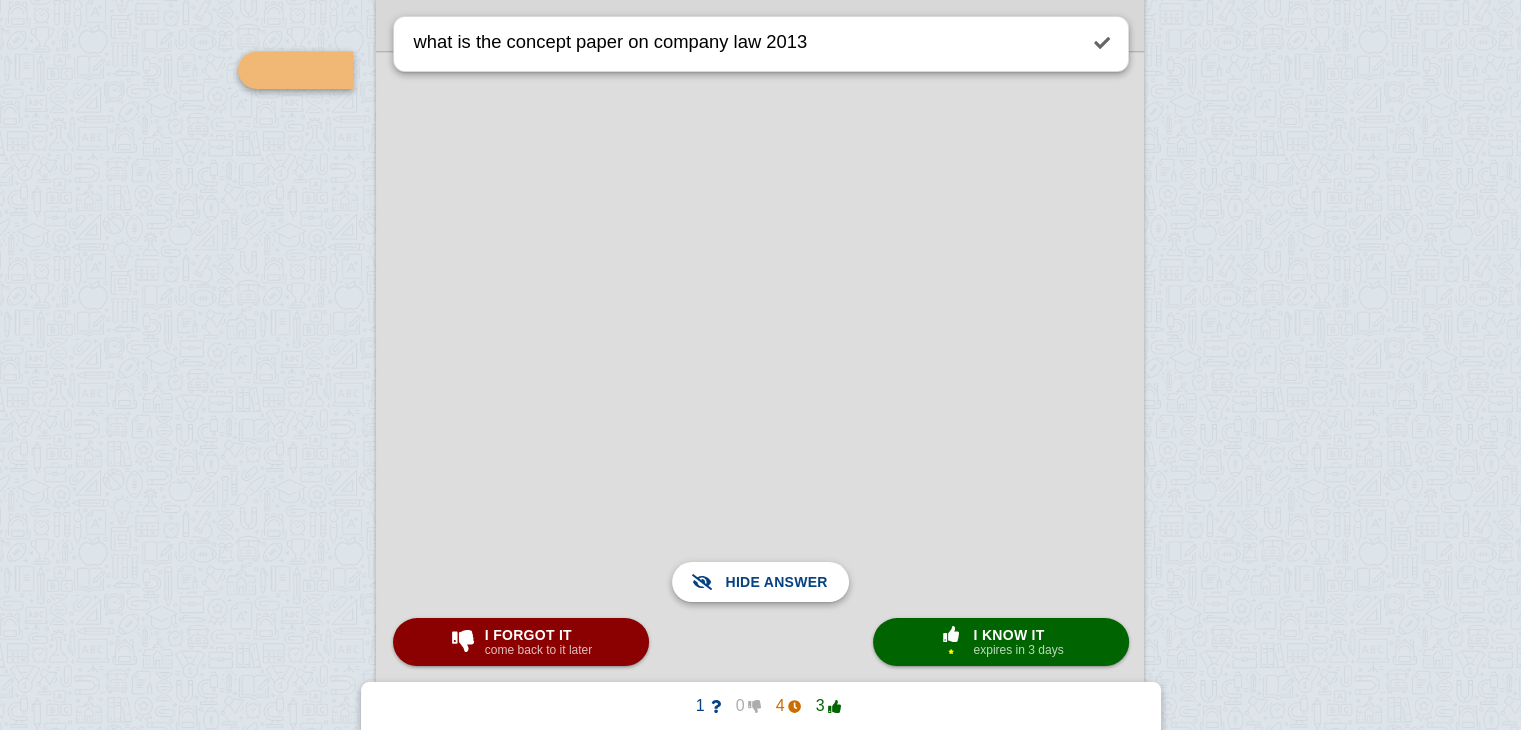 scroll, scrollTop: 47028, scrollLeft: 0, axis: vertical 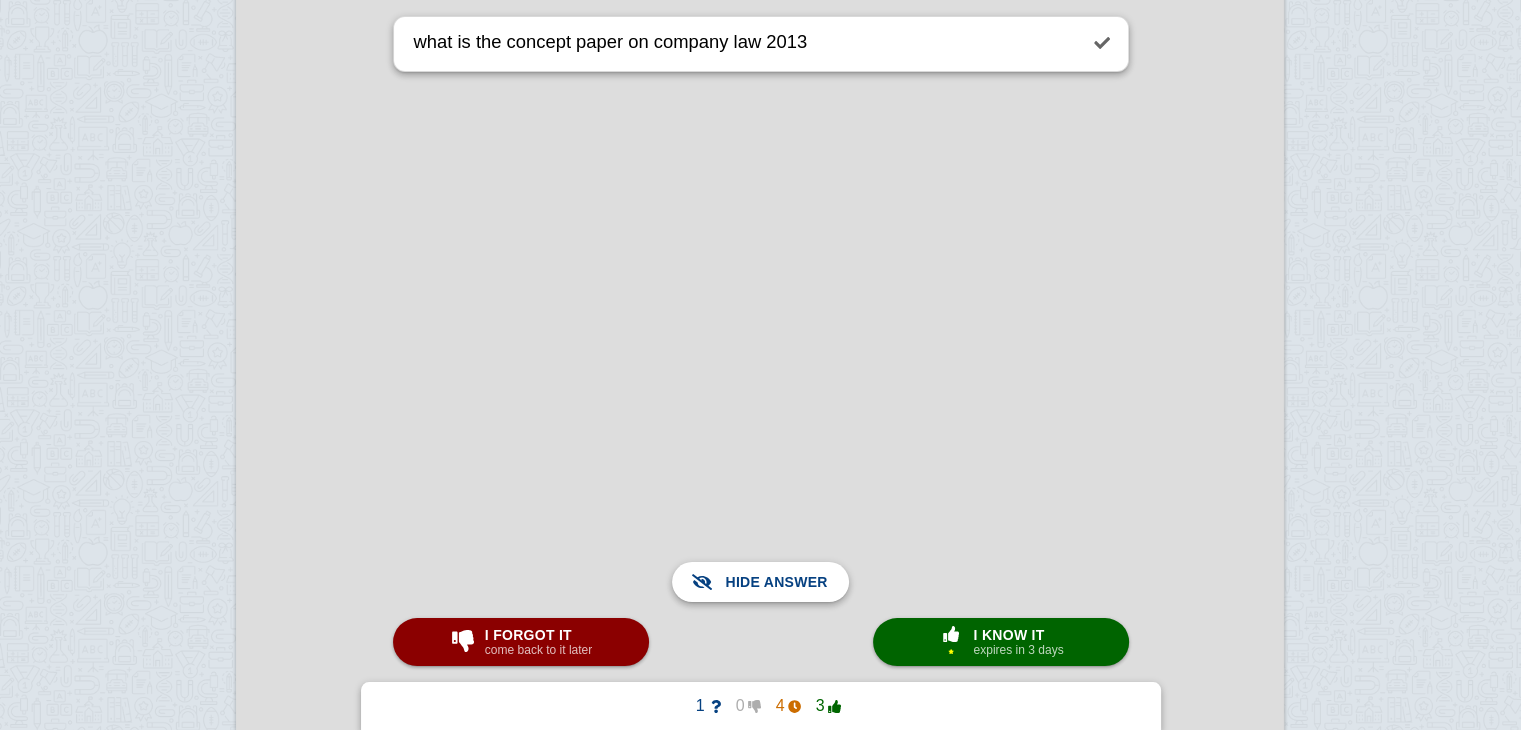 click on "Show answer" at bounding box center (772, 582) 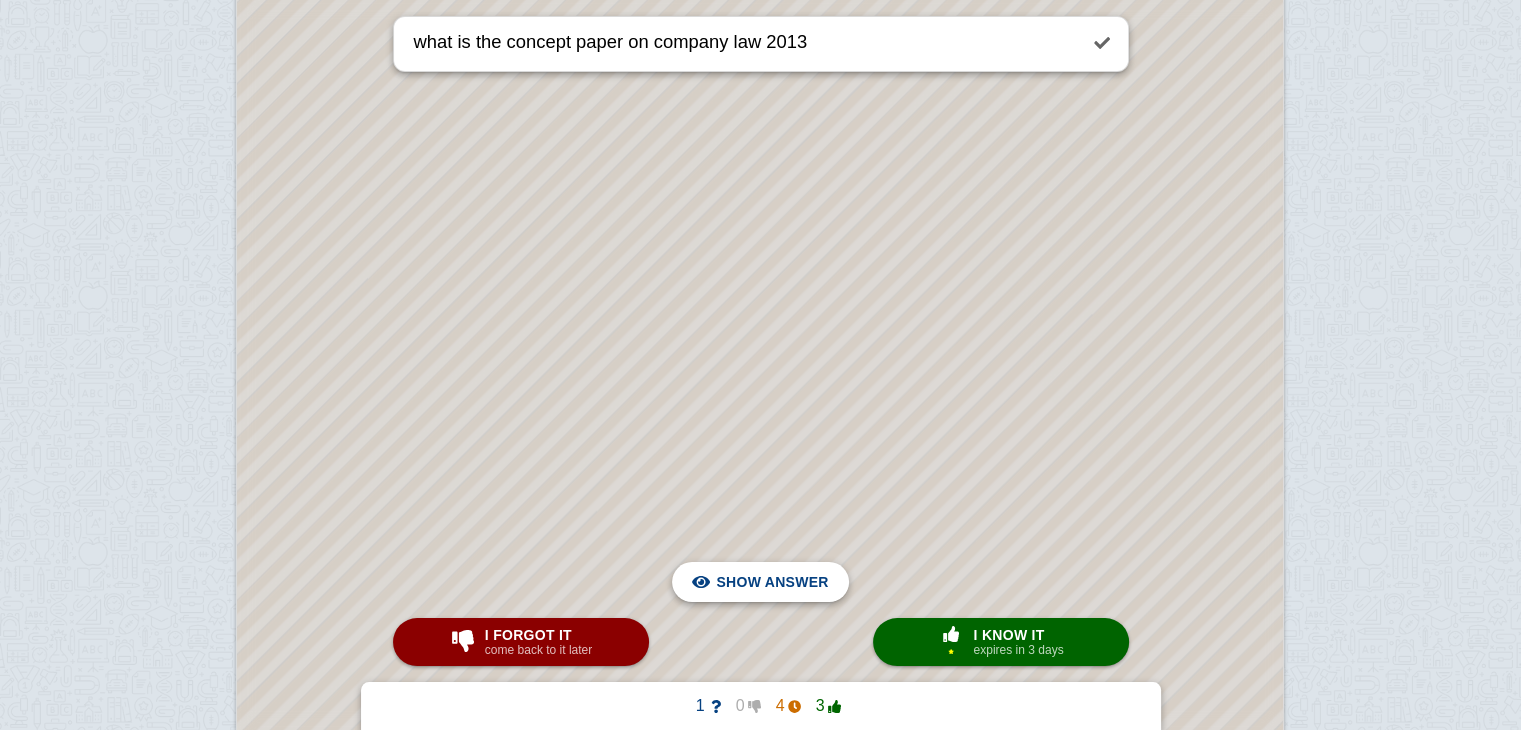 click on "Hide answer" at bounding box center (776, 582) 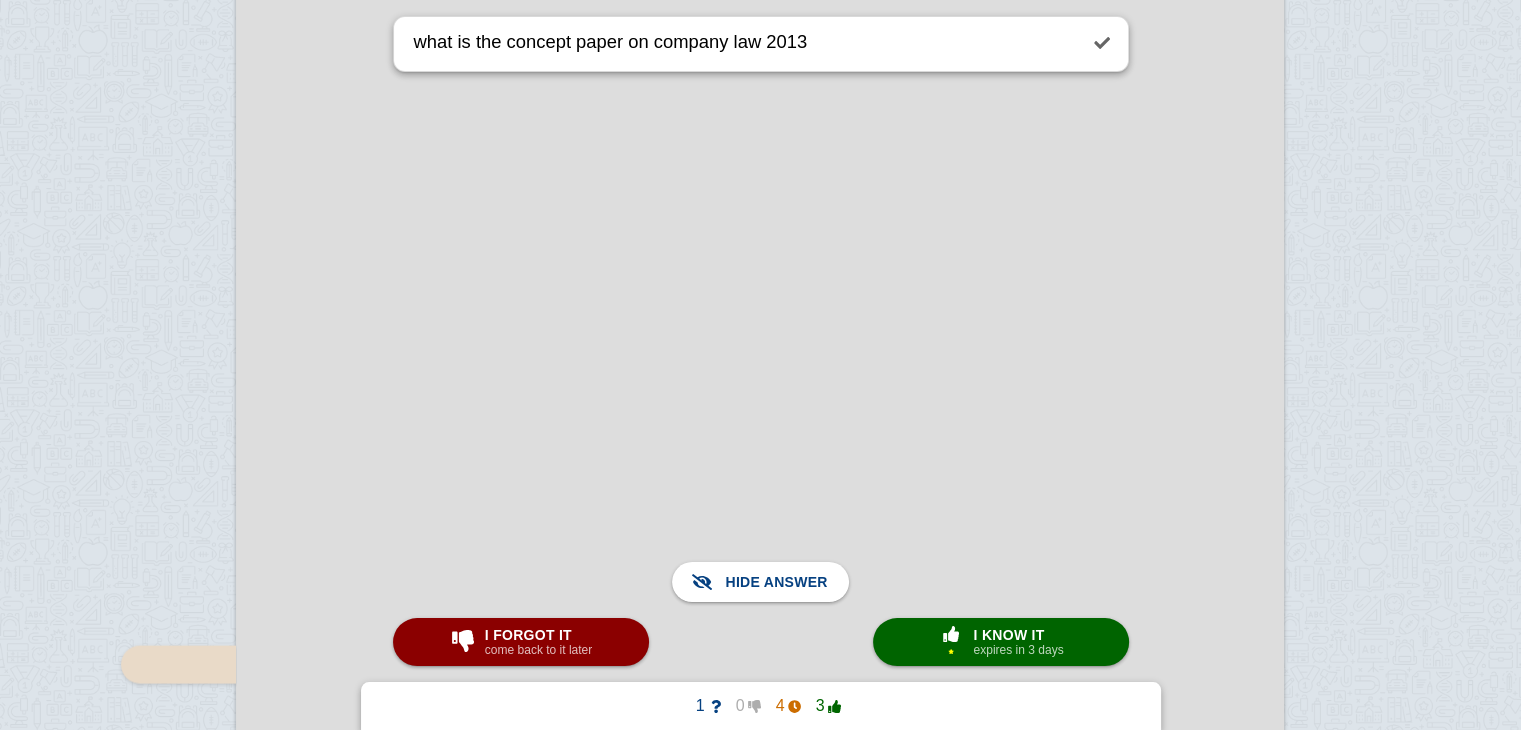 scroll, scrollTop: 64584, scrollLeft: 0, axis: vertical 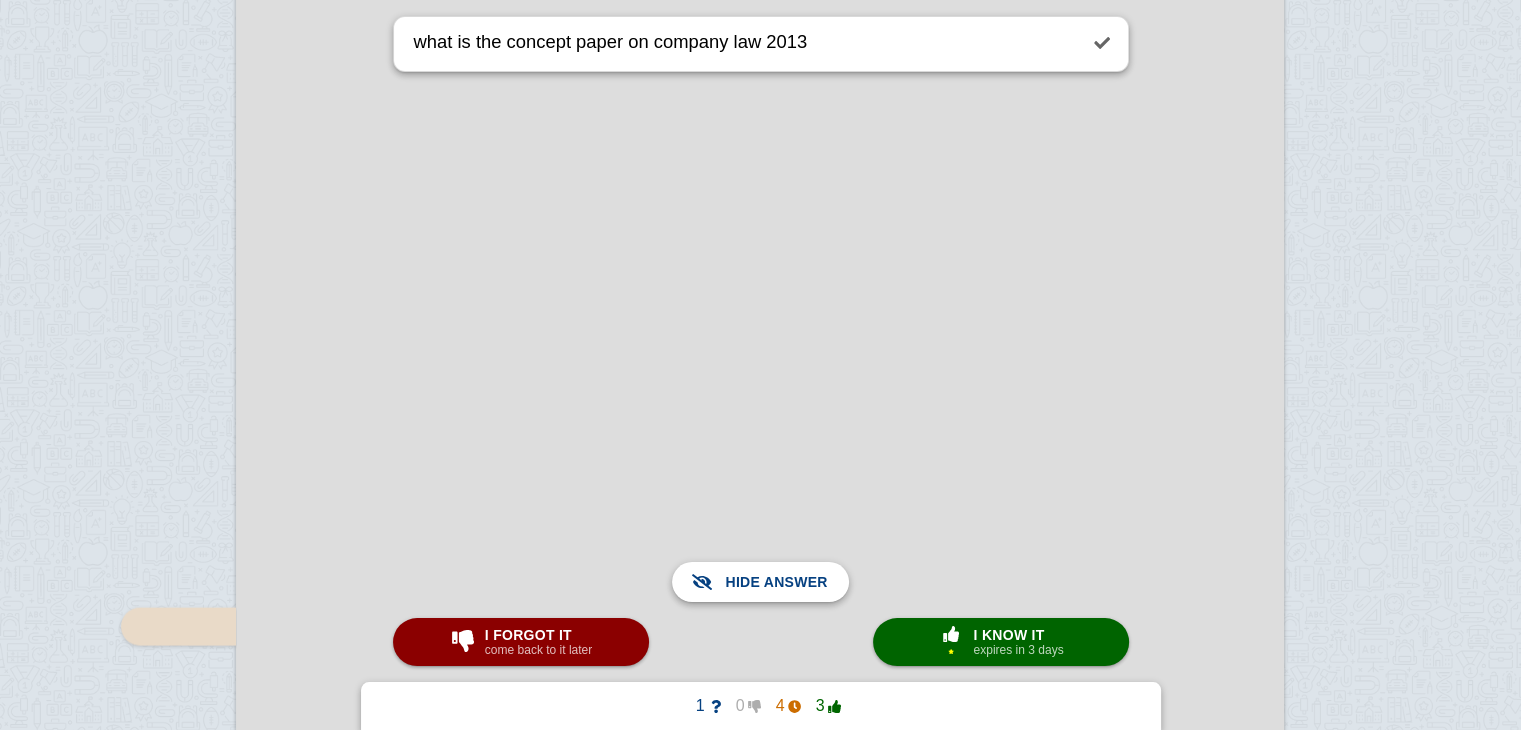 click on "Show answer" at bounding box center (772, 582) 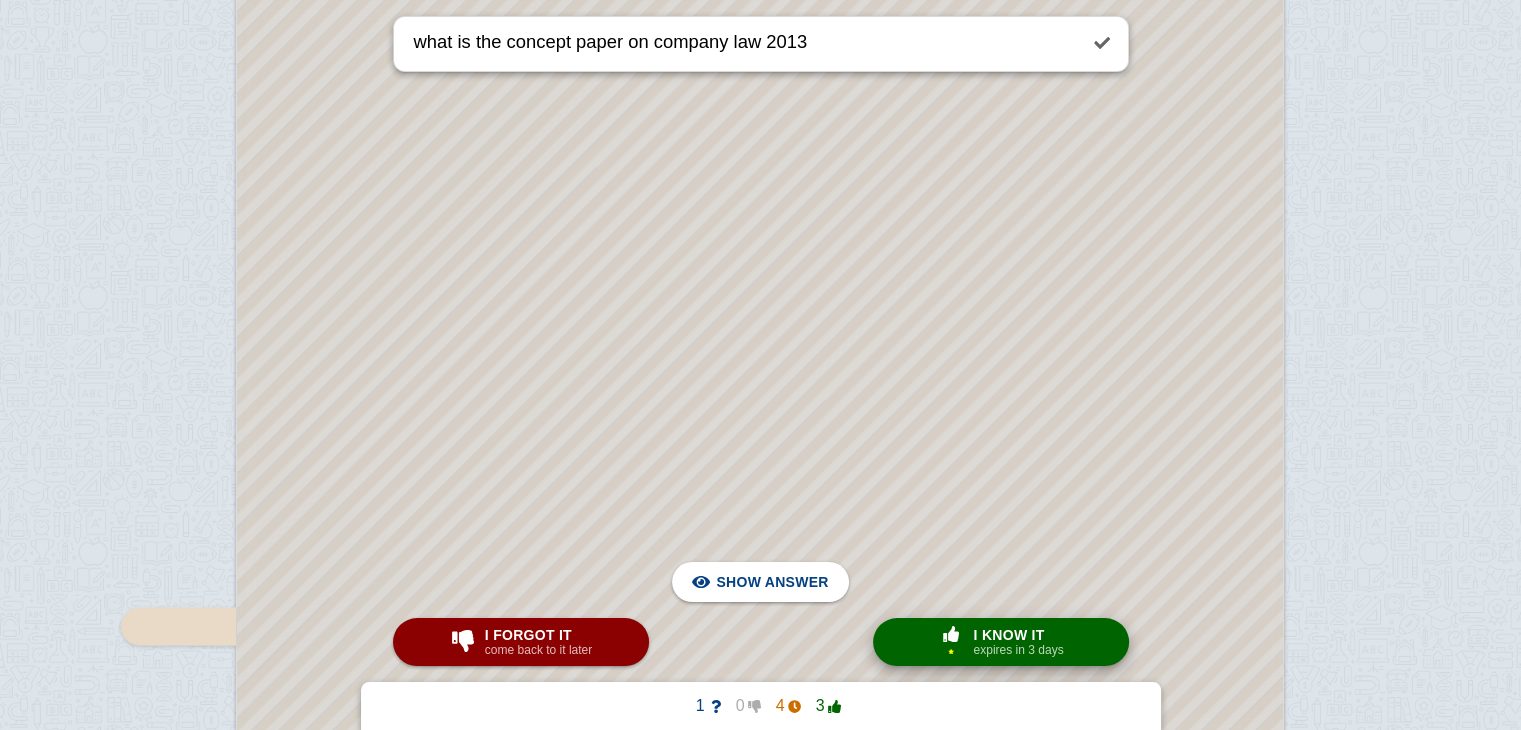 click on "I know it" at bounding box center (1018, 635) 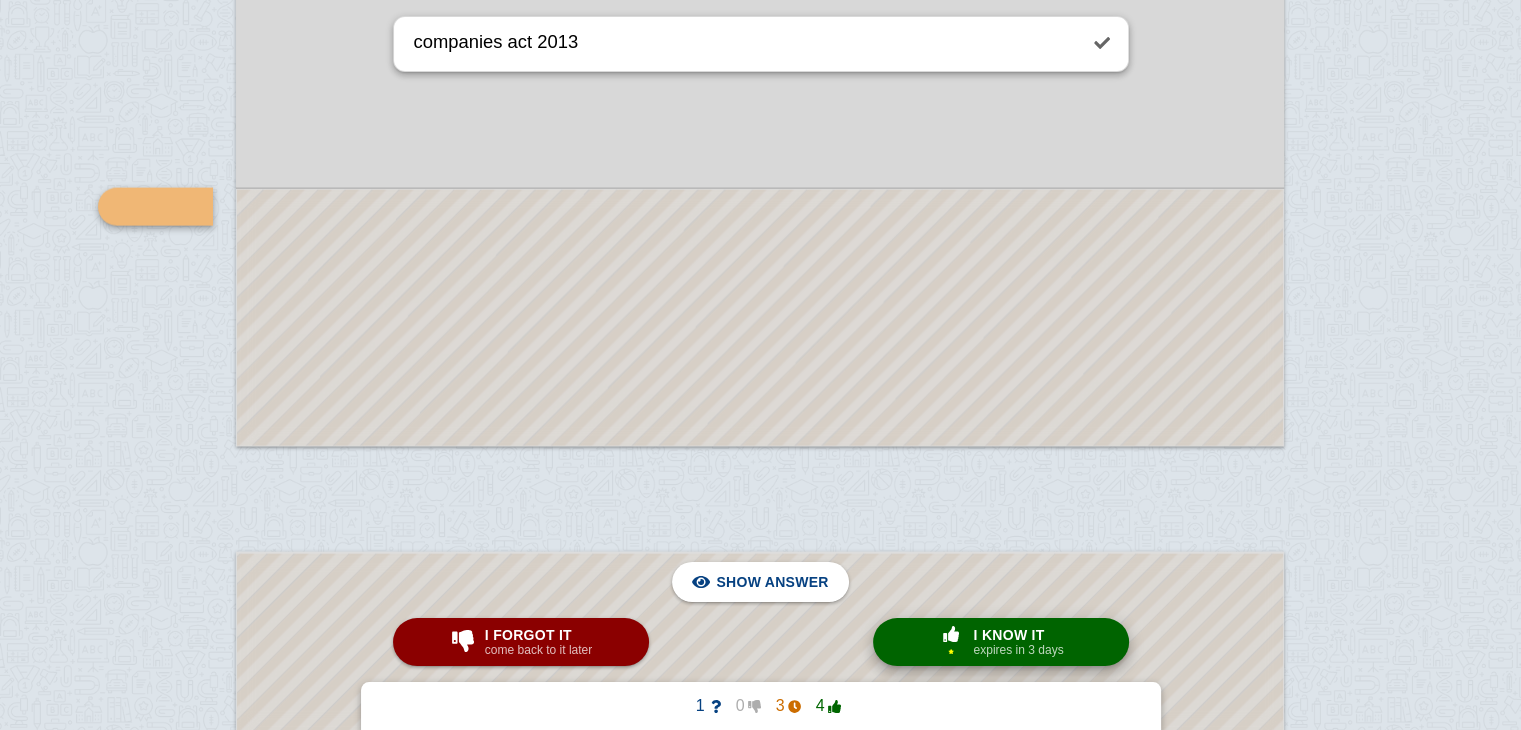 scroll, scrollTop: 65004, scrollLeft: 0, axis: vertical 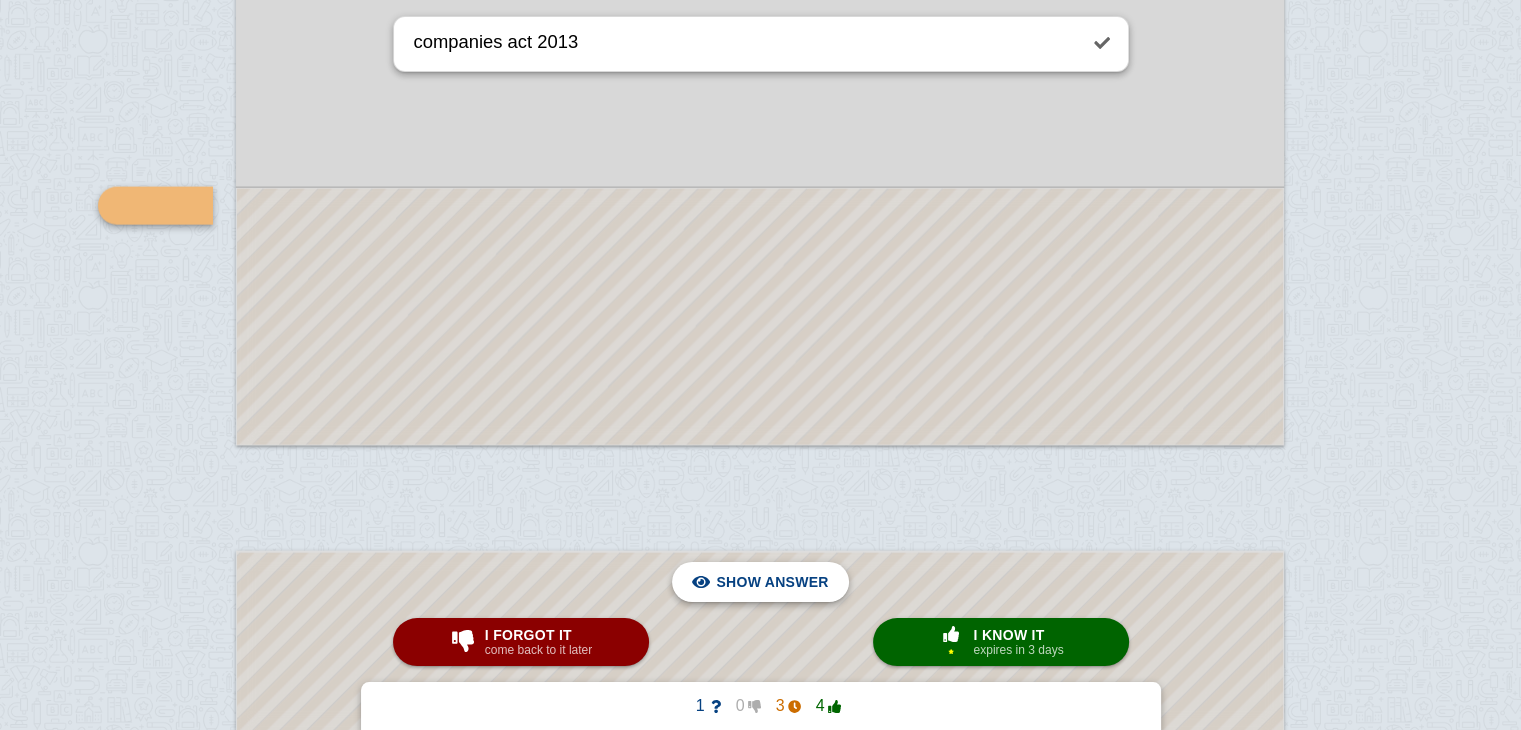 click on "Hide answer" at bounding box center [776, 582] 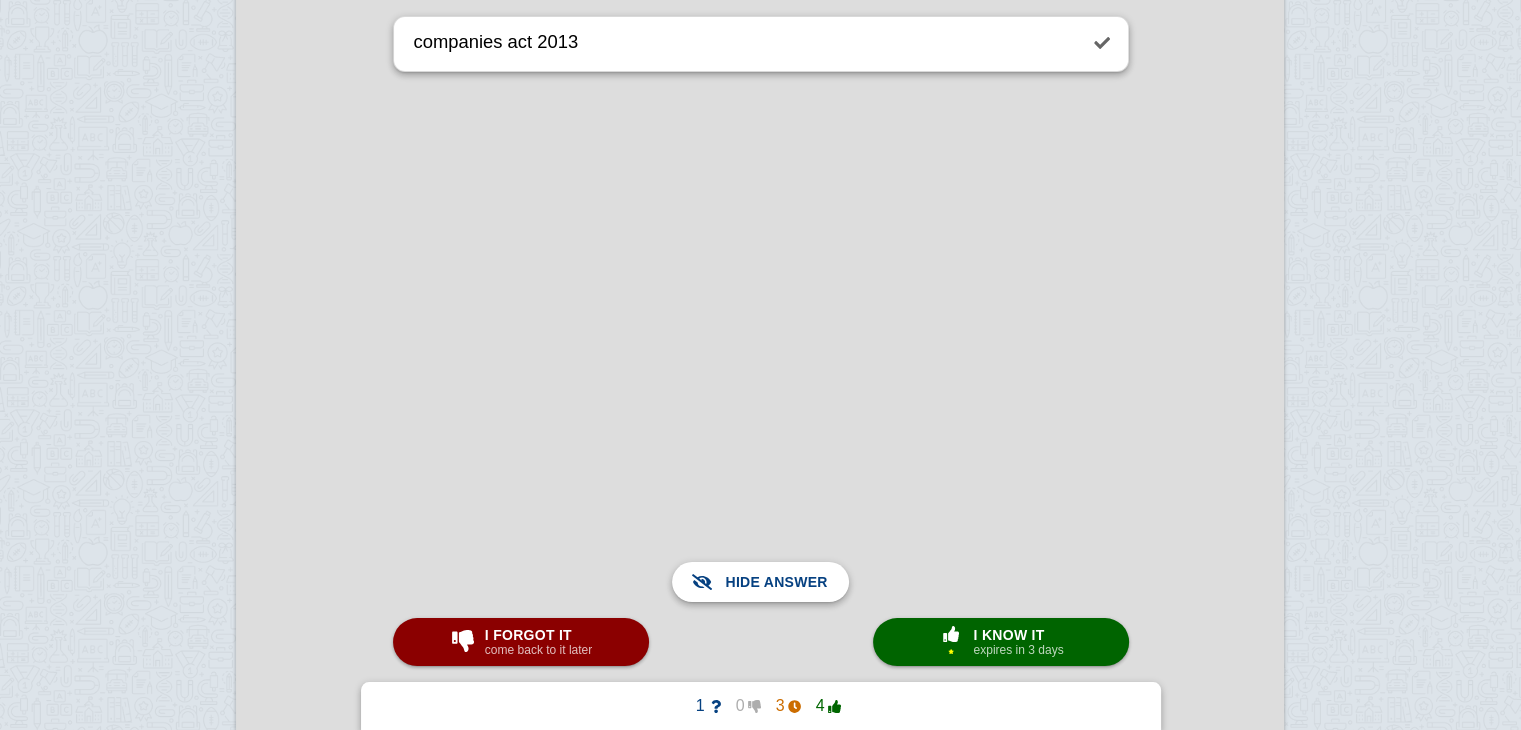 scroll, scrollTop: 65632, scrollLeft: 0, axis: vertical 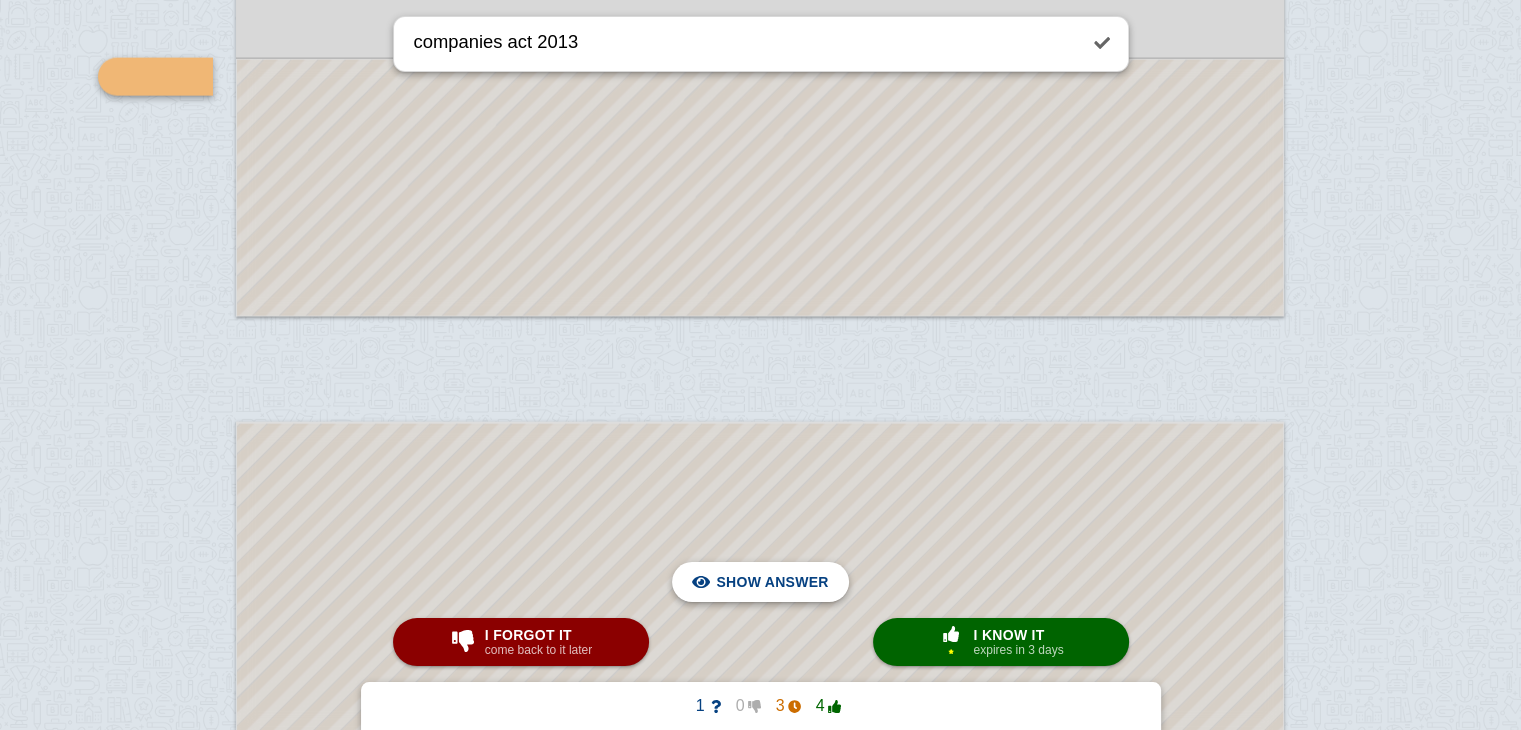 click on "Hide answer" at bounding box center [776, 582] 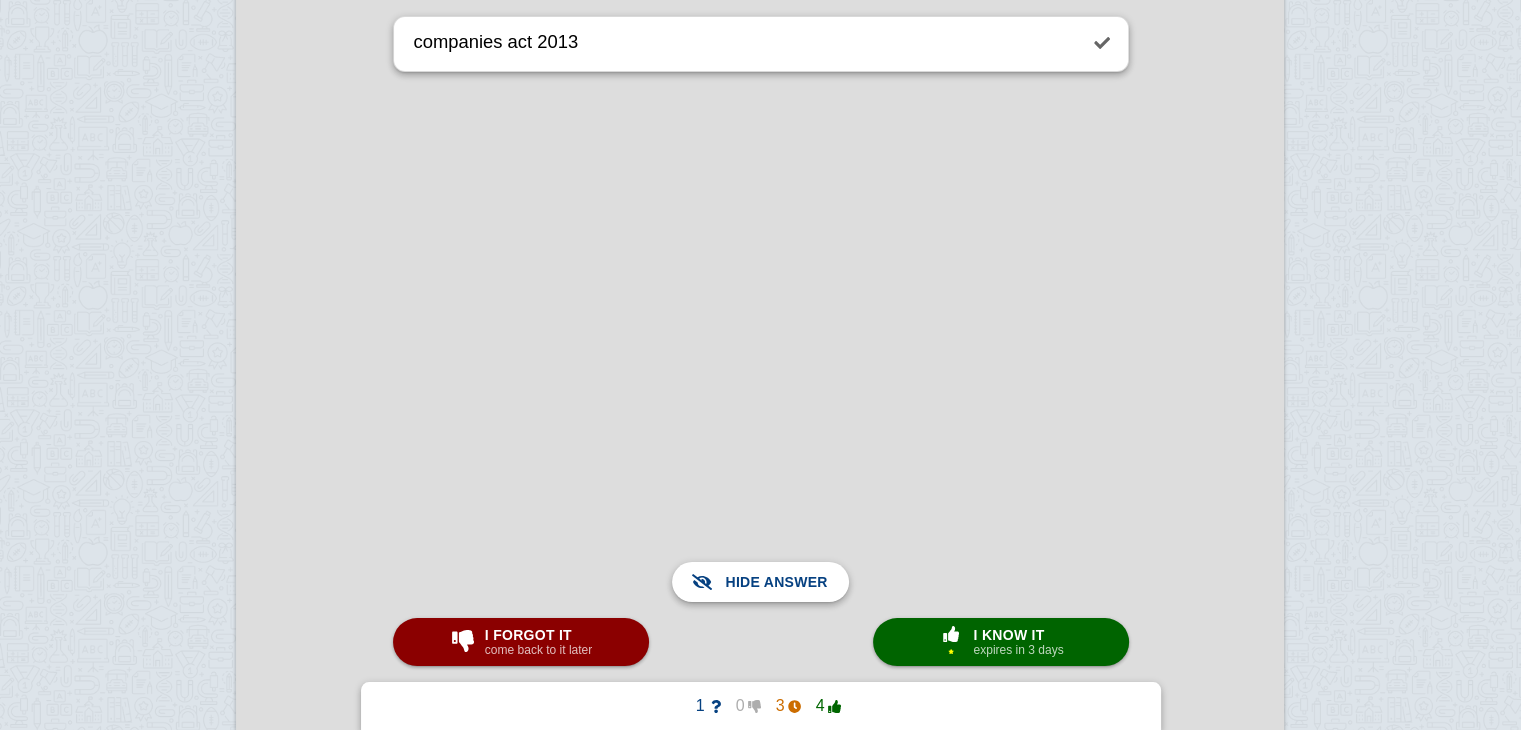 scroll, scrollTop: 65535, scrollLeft: 0, axis: vertical 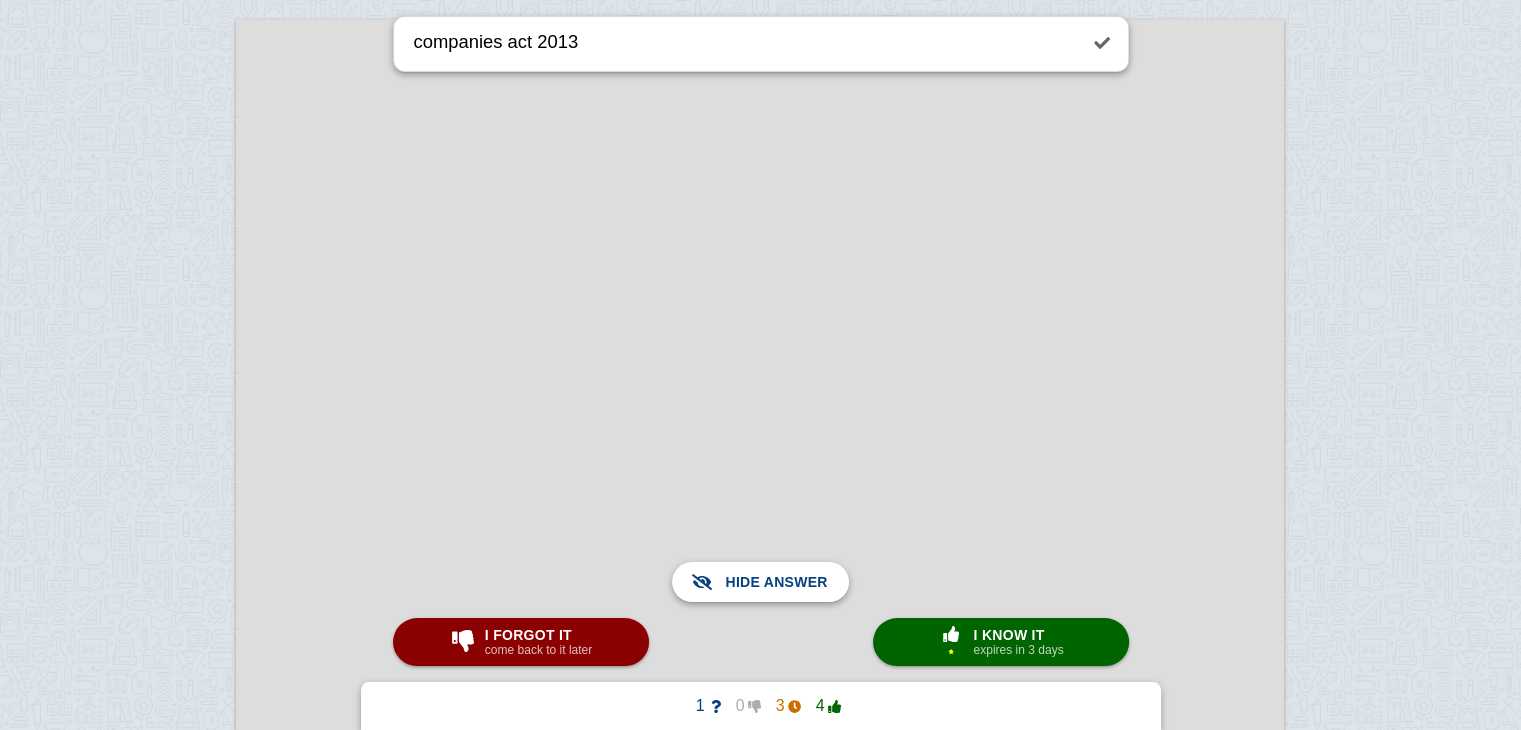 click on "Show answer" at bounding box center (772, 582) 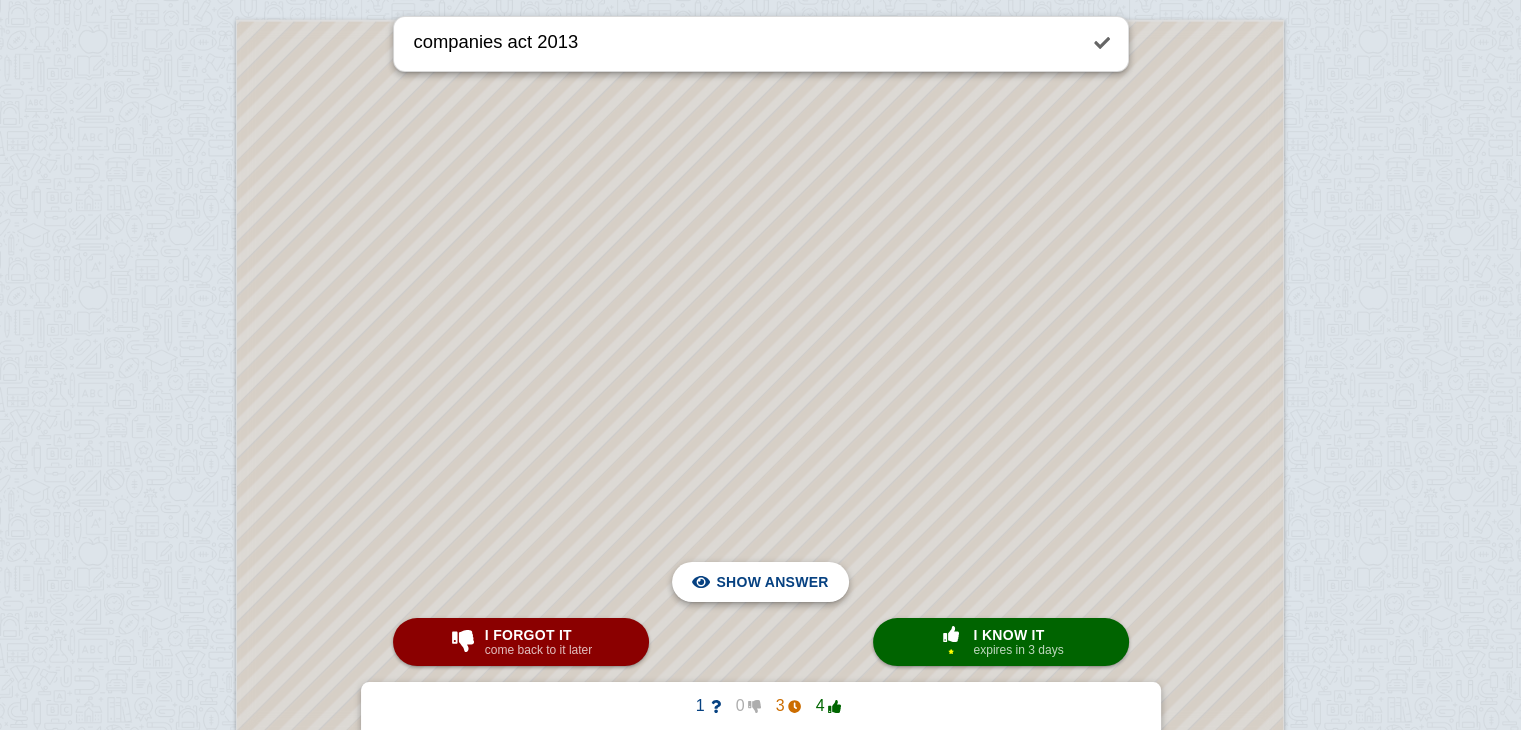 type 